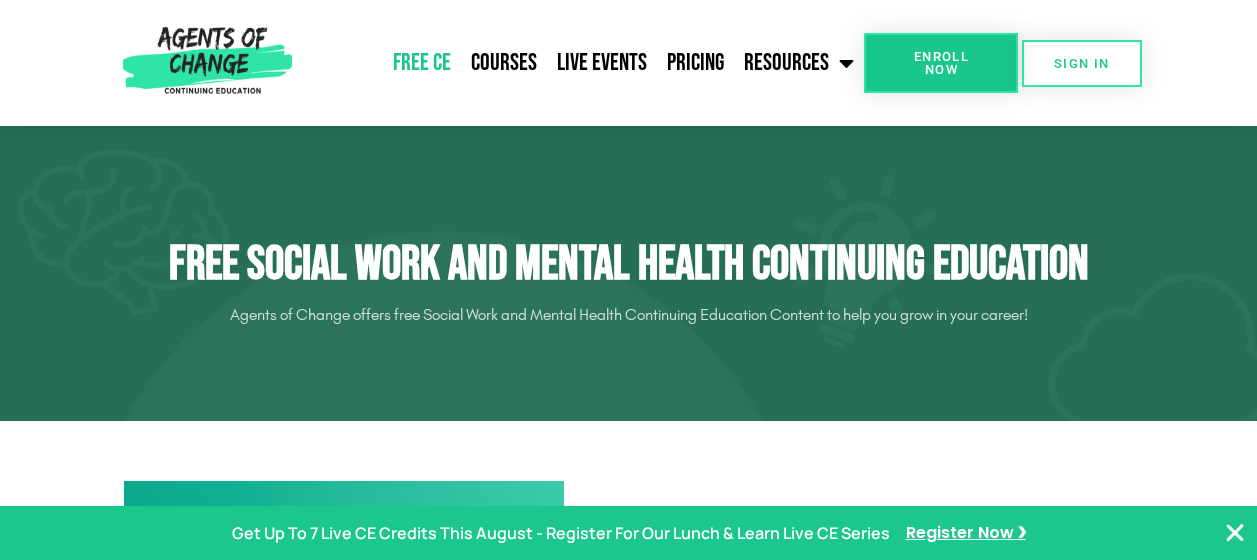 scroll, scrollTop: 0, scrollLeft: 0, axis: both 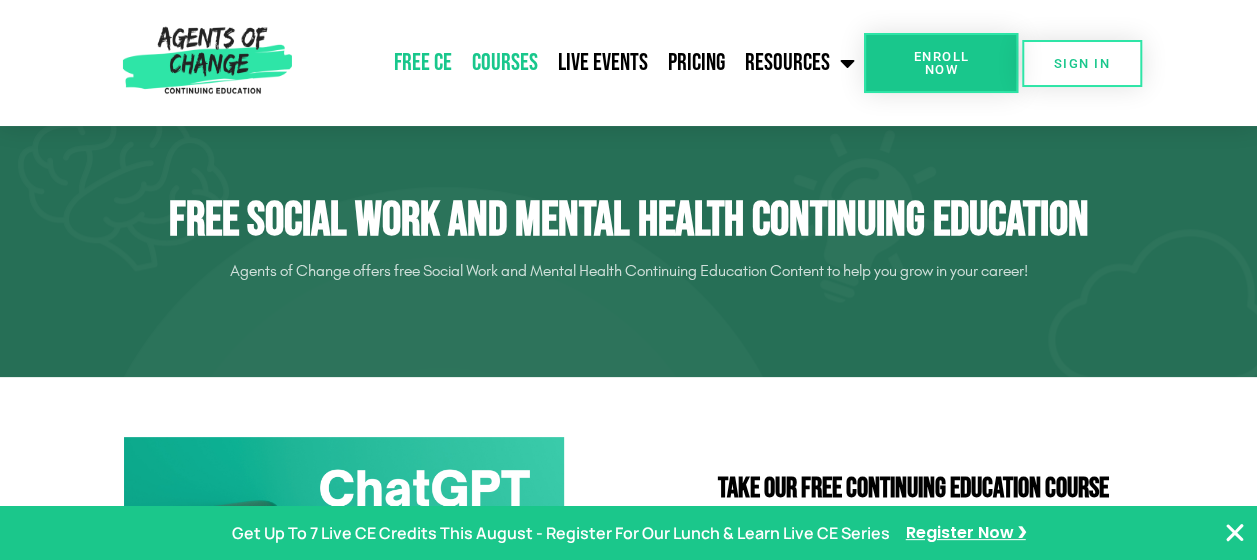 click on "Courses" 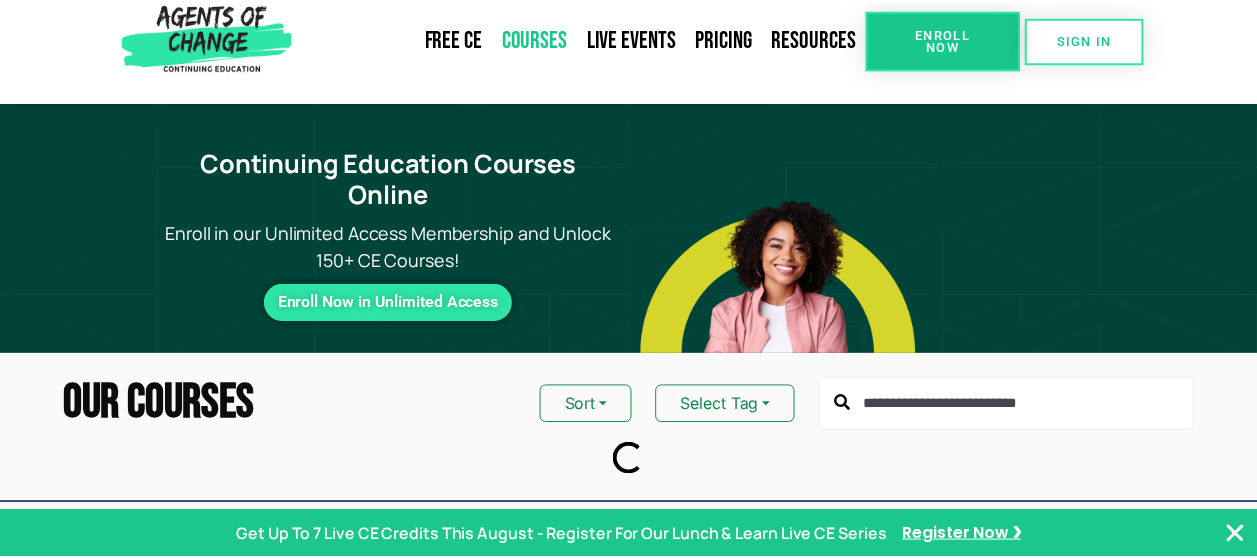scroll, scrollTop: 0, scrollLeft: 0, axis: both 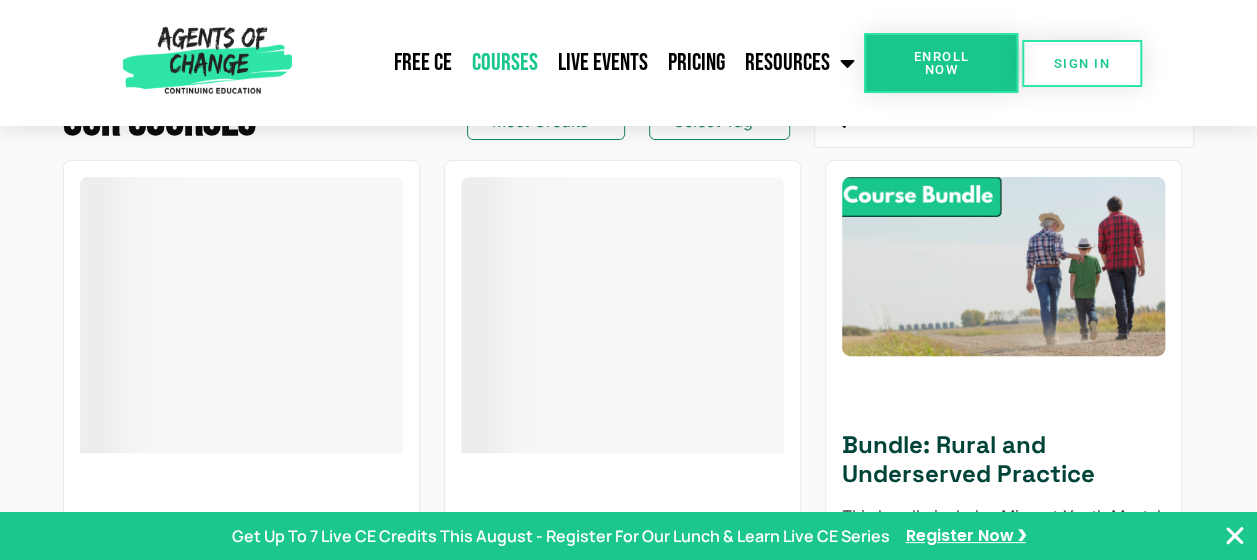click at bounding box center [1004, 266] 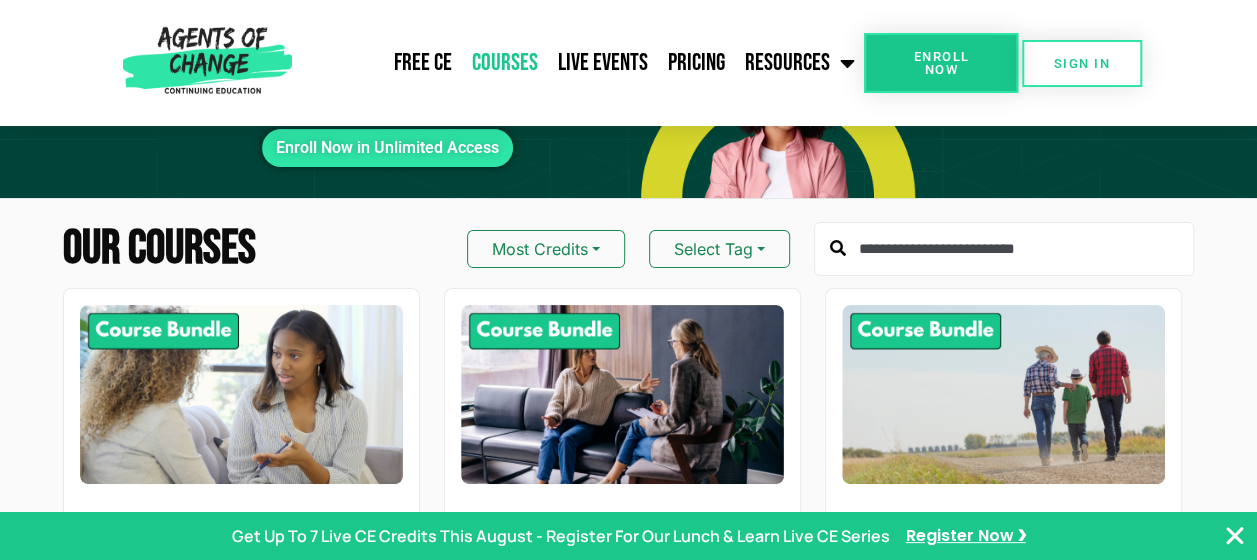 scroll, scrollTop: 154, scrollLeft: 0, axis: vertical 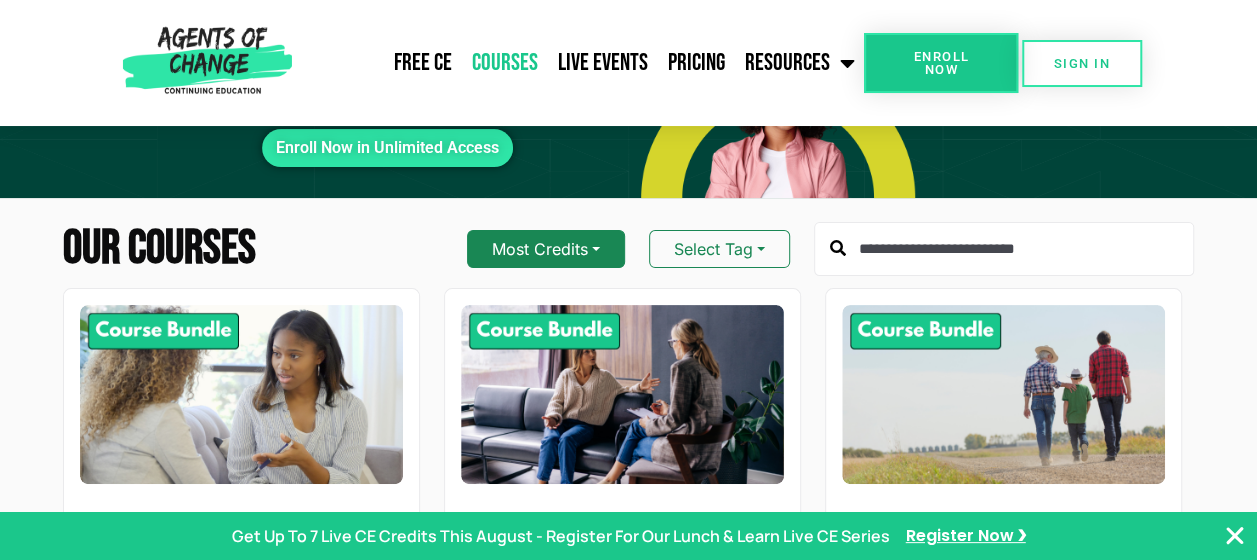 click on "Most Credits" at bounding box center (546, 249) 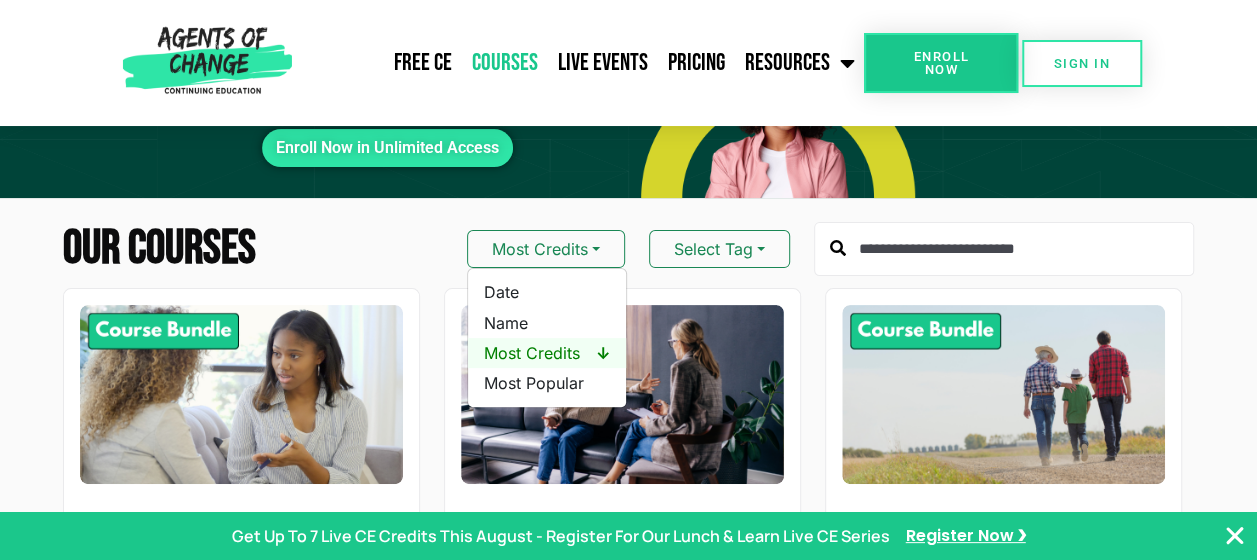 click on "↓" at bounding box center [603, 353] 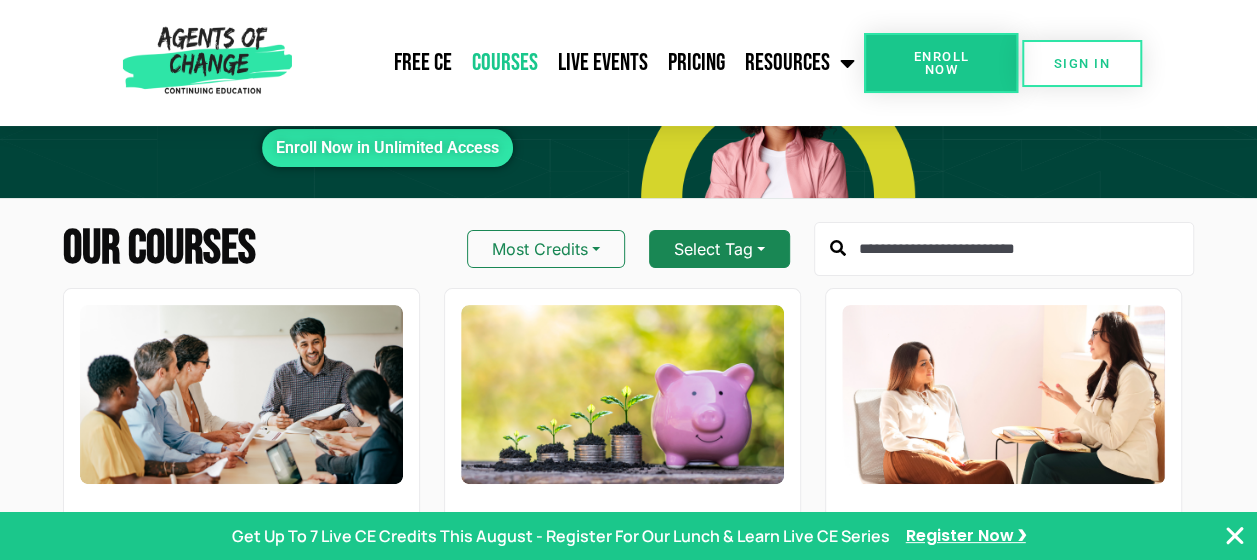 click on "Select Tag" at bounding box center [719, 249] 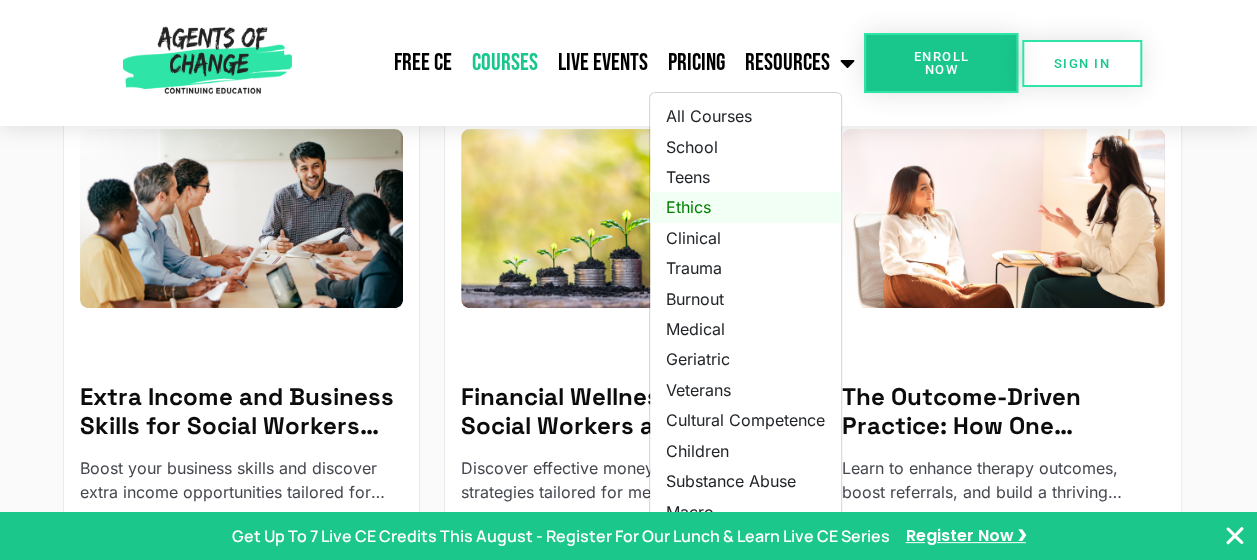 scroll, scrollTop: 332, scrollLeft: 0, axis: vertical 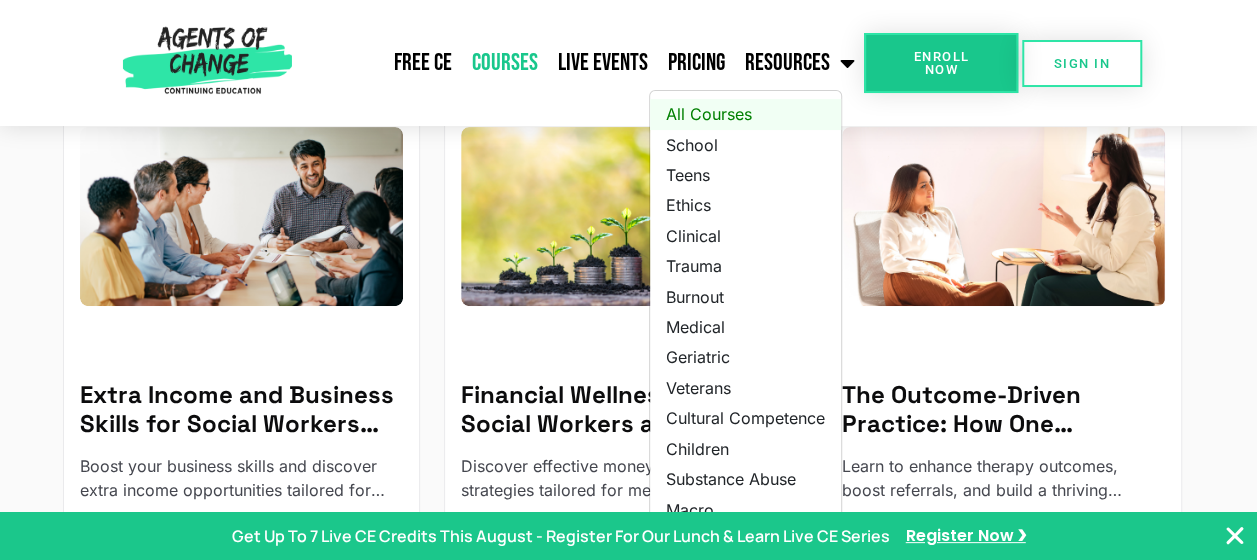 click on "All Courses" at bounding box center [745, 114] 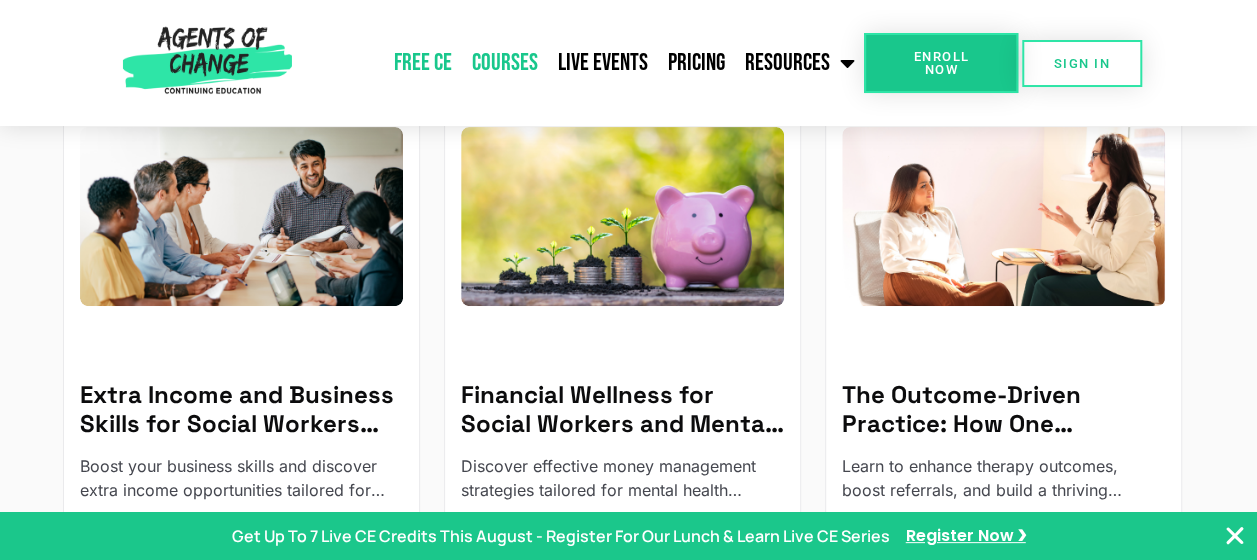 click on "Free CE" 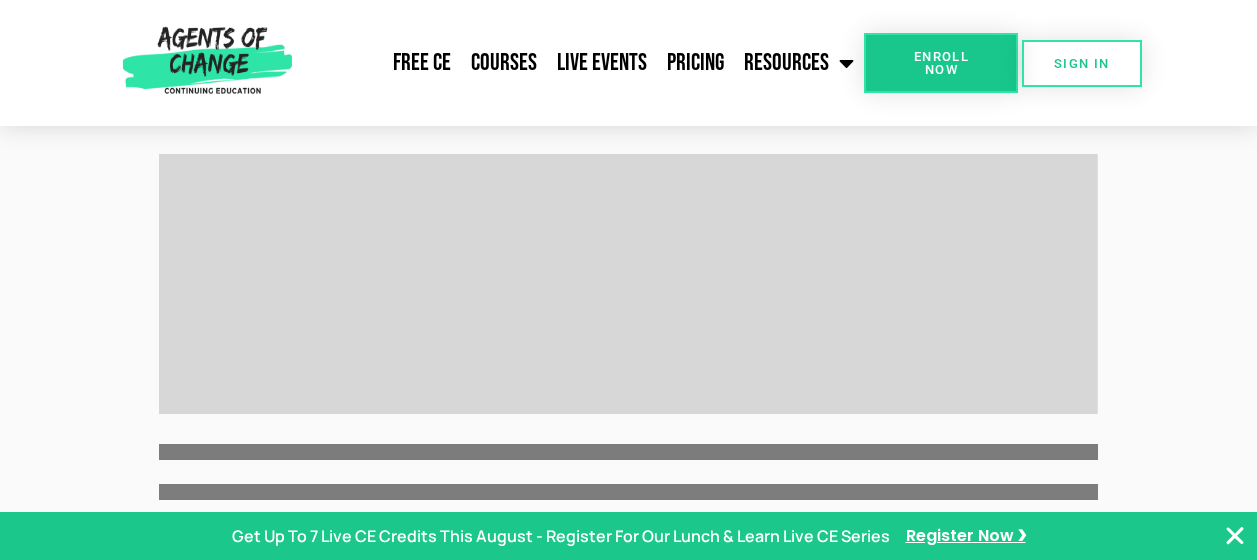scroll, scrollTop: 0, scrollLeft: 0, axis: both 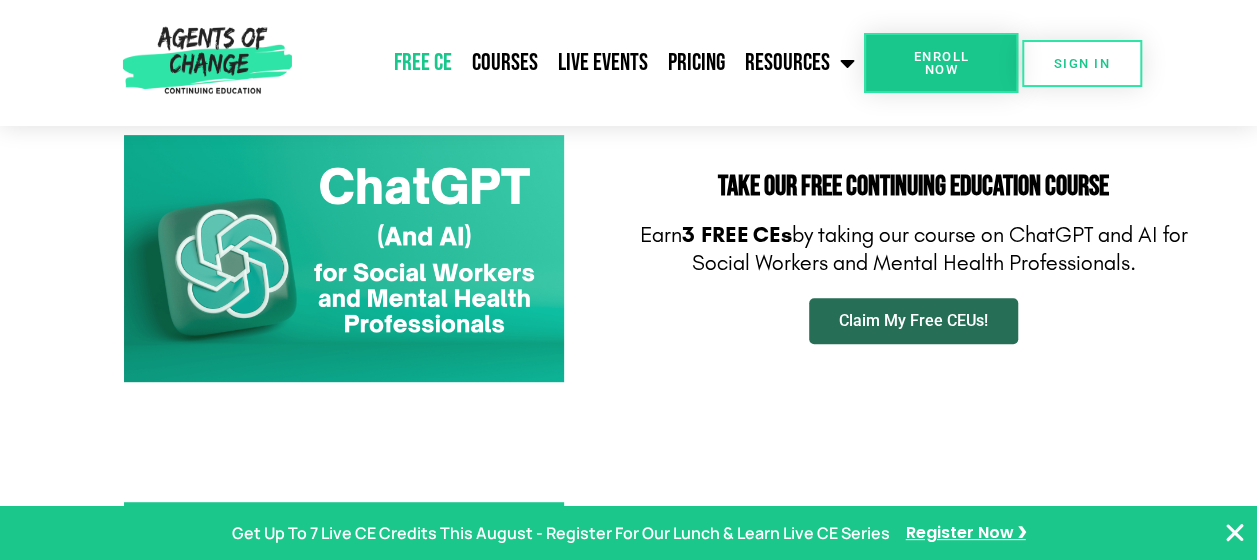 click on "Claim My Free CEUs!" at bounding box center (913, 321) 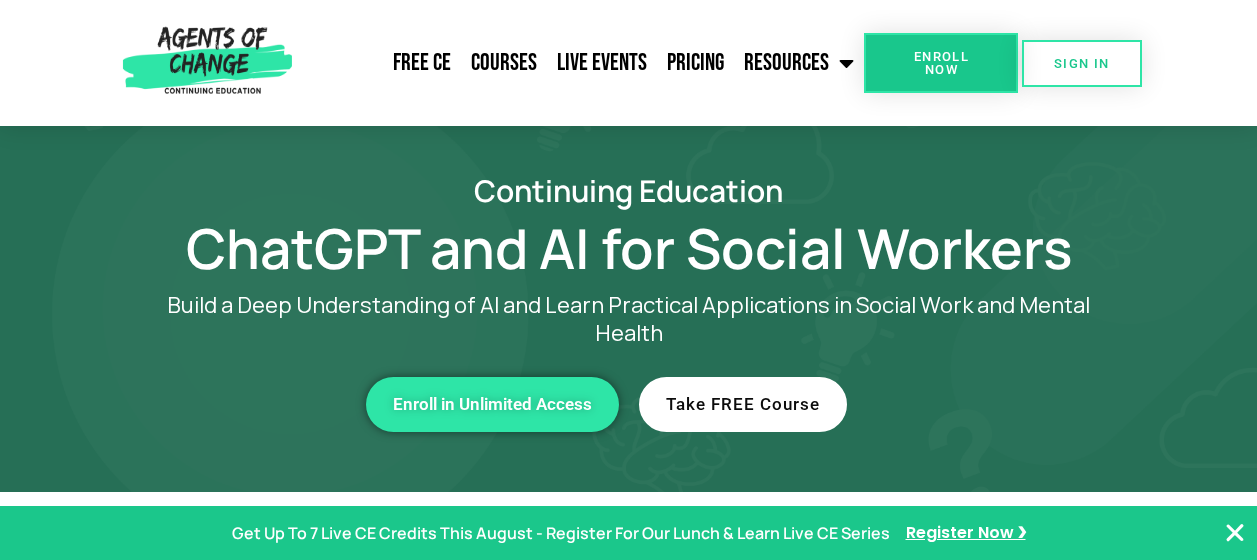 scroll, scrollTop: 0, scrollLeft: 0, axis: both 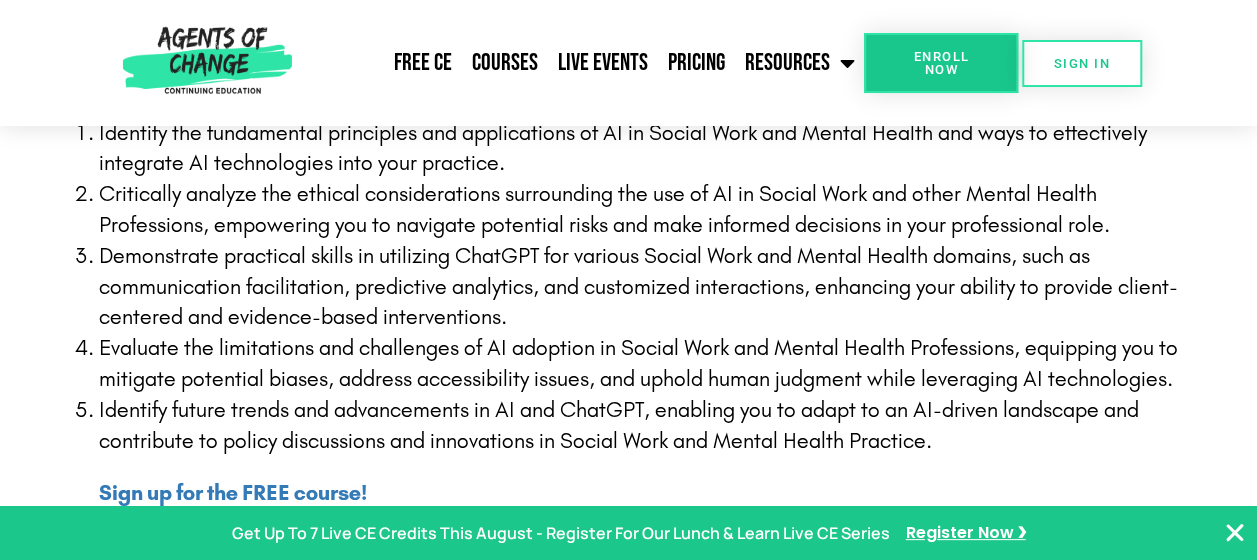 drag, startPoint x: 0, startPoint y: 0, endPoint x: 866, endPoint y: 260, distance: 904.18805 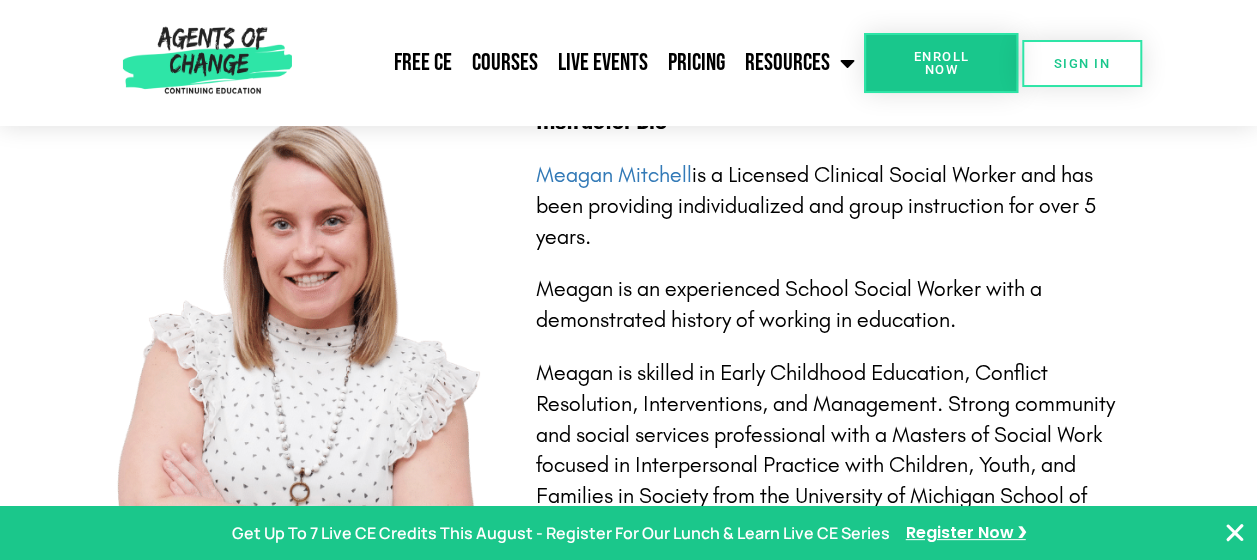 scroll, scrollTop: 4359, scrollLeft: 0, axis: vertical 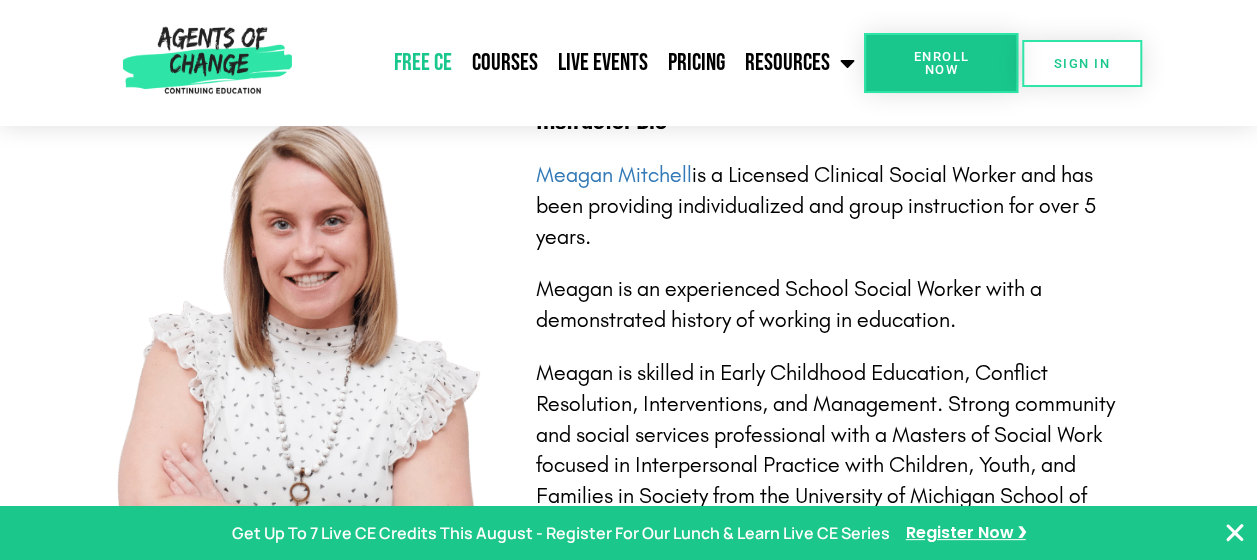click on "Free CE" 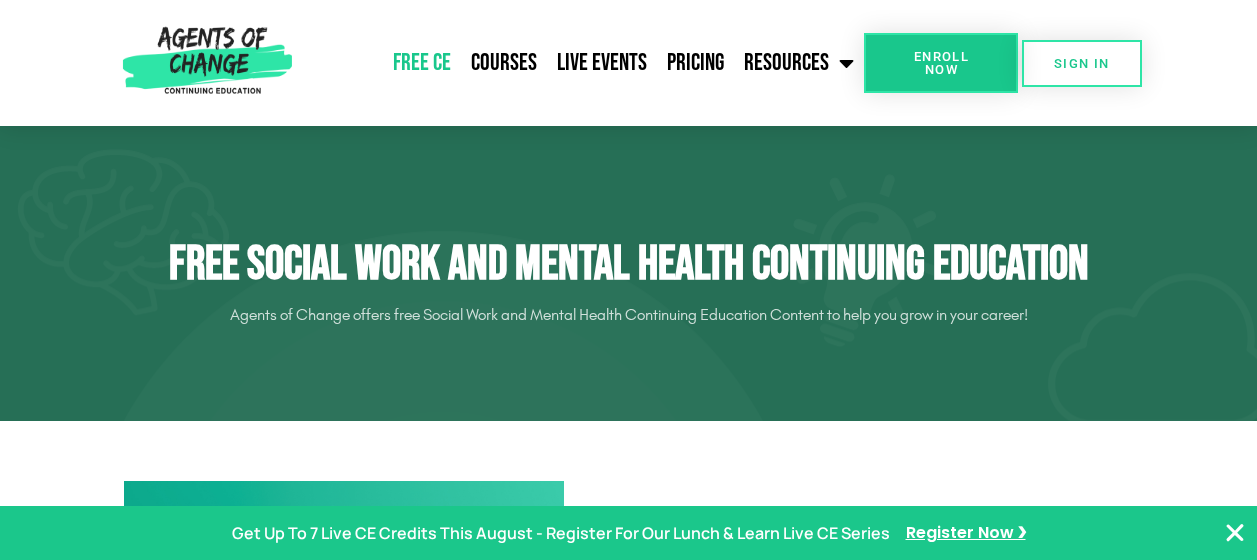 scroll, scrollTop: 0, scrollLeft: 0, axis: both 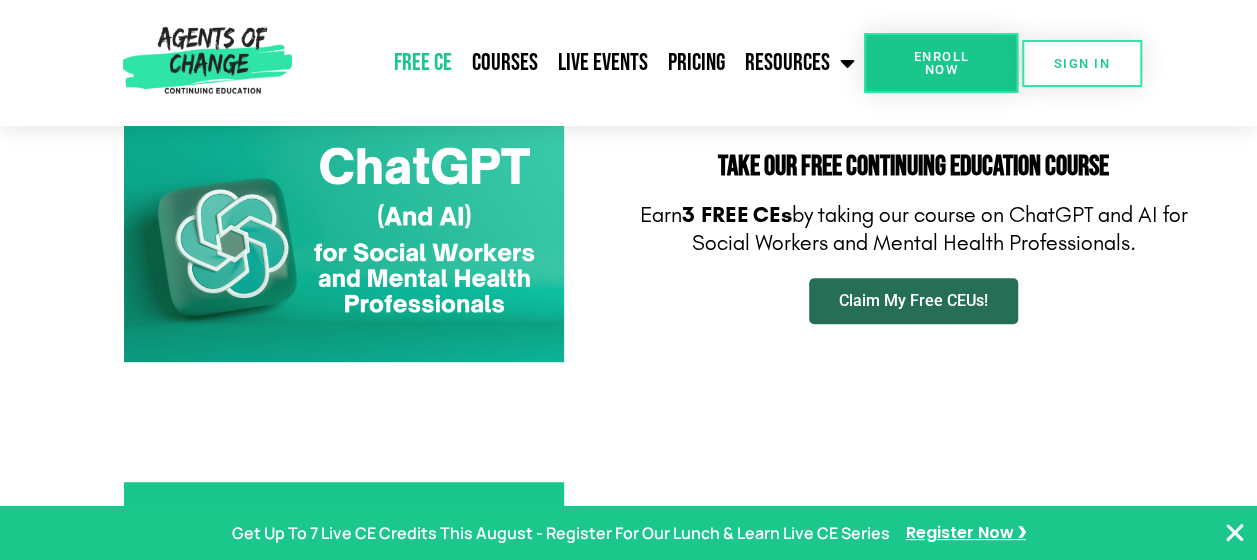 click on "Claim My Free CEUs!" at bounding box center (913, 301) 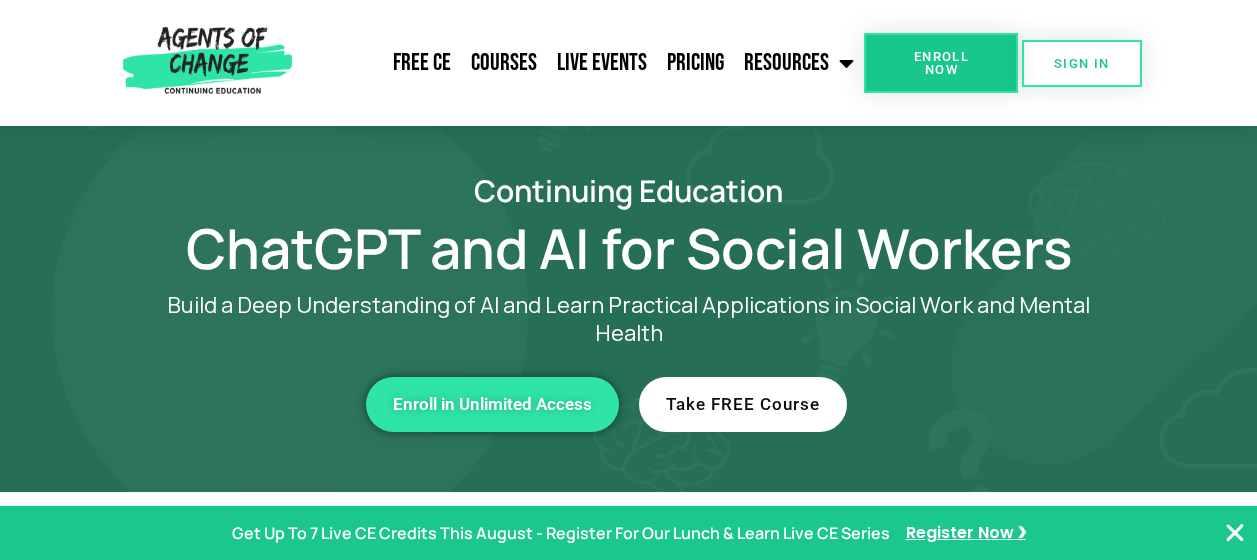 scroll, scrollTop: 0, scrollLeft: 0, axis: both 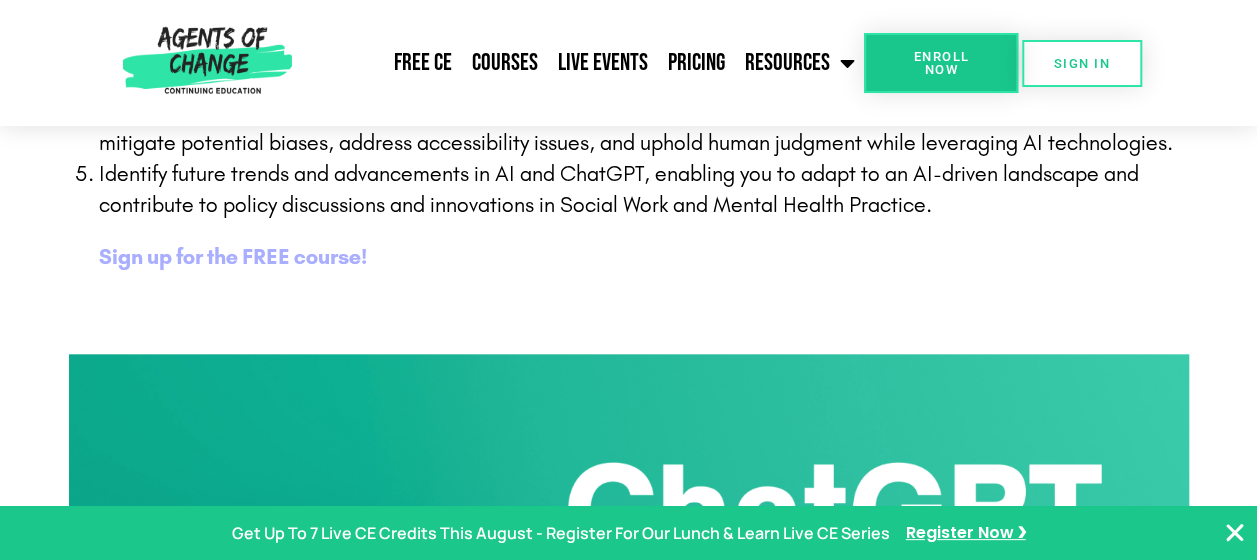 click on "Sign up for the FREE course!" at bounding box center (233, 257) 